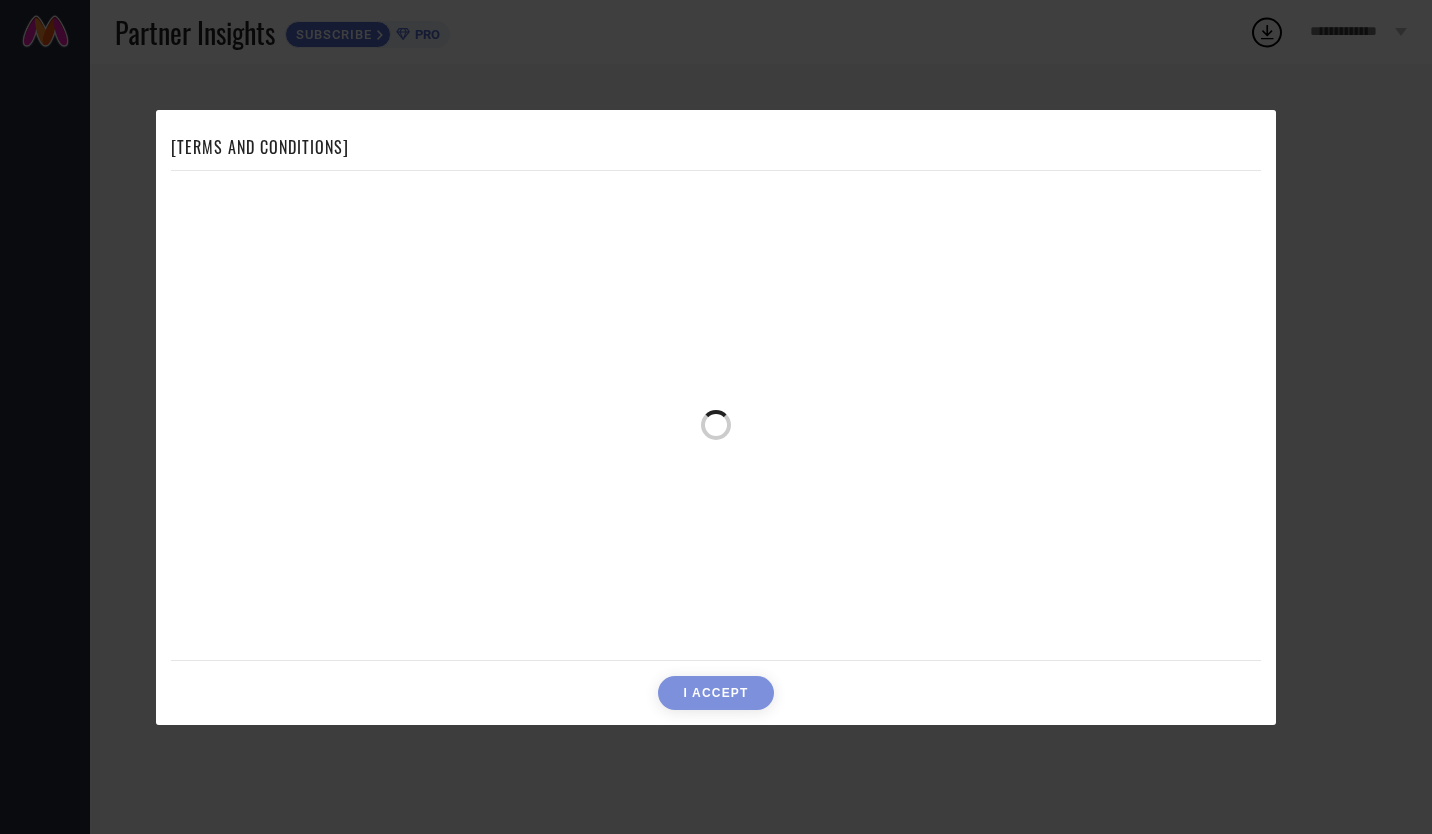 scroll, scrollTop: 0, scrollLeft: 0, axis: both 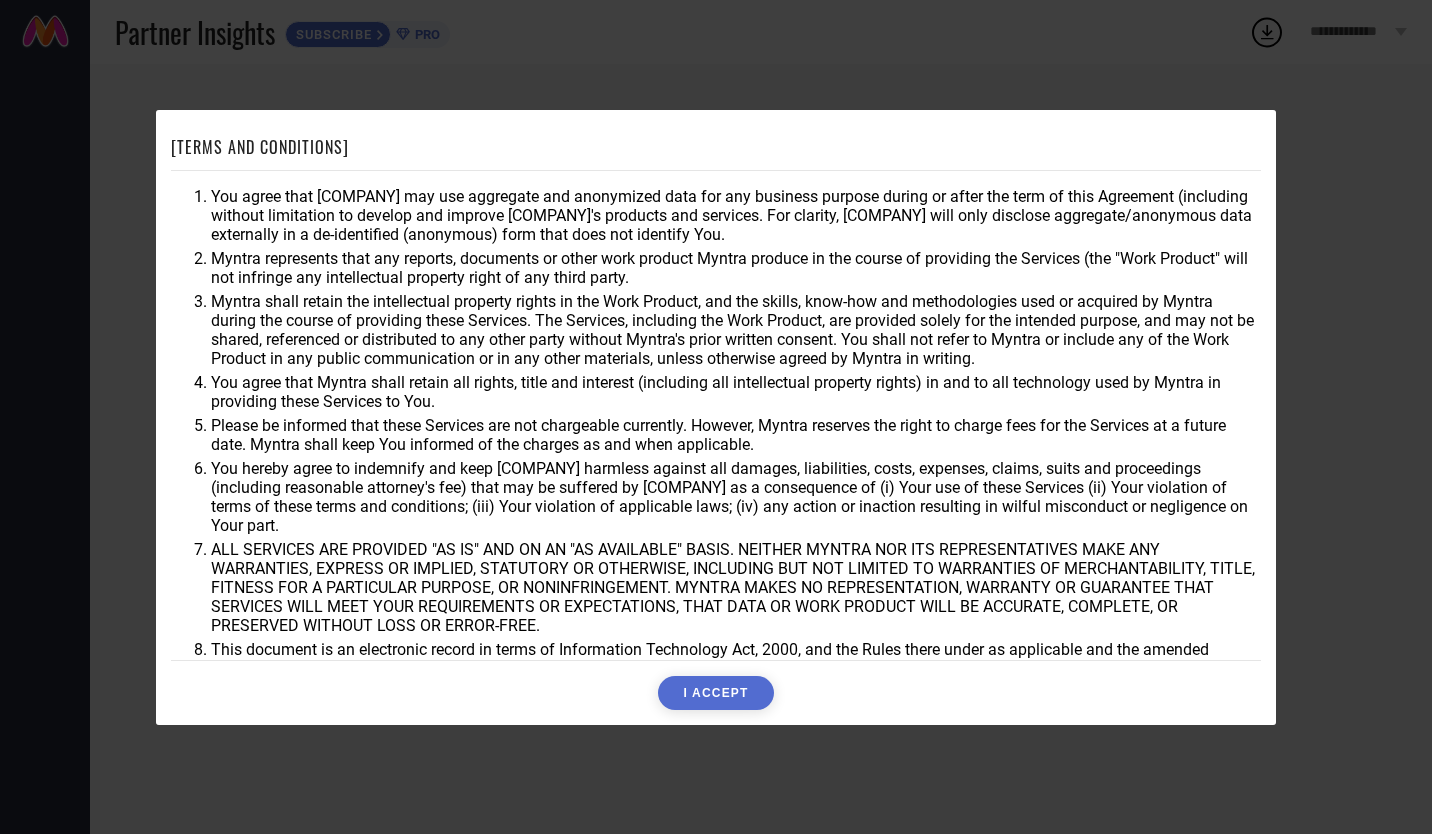 click on "I ACCEPT" at bounding box center (715, 693) 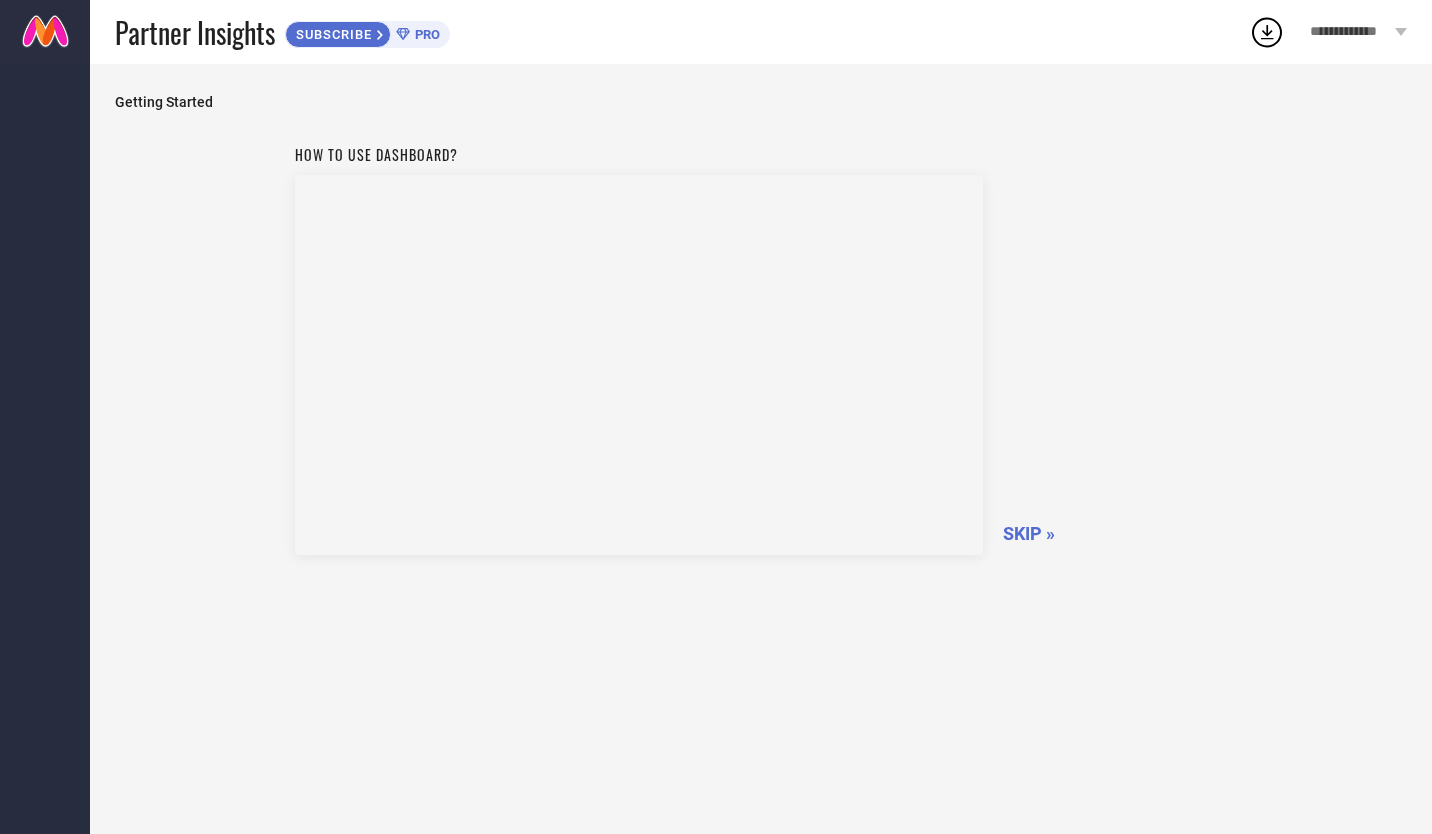 click on "SKIP »" at bounding box center [1029, 533] 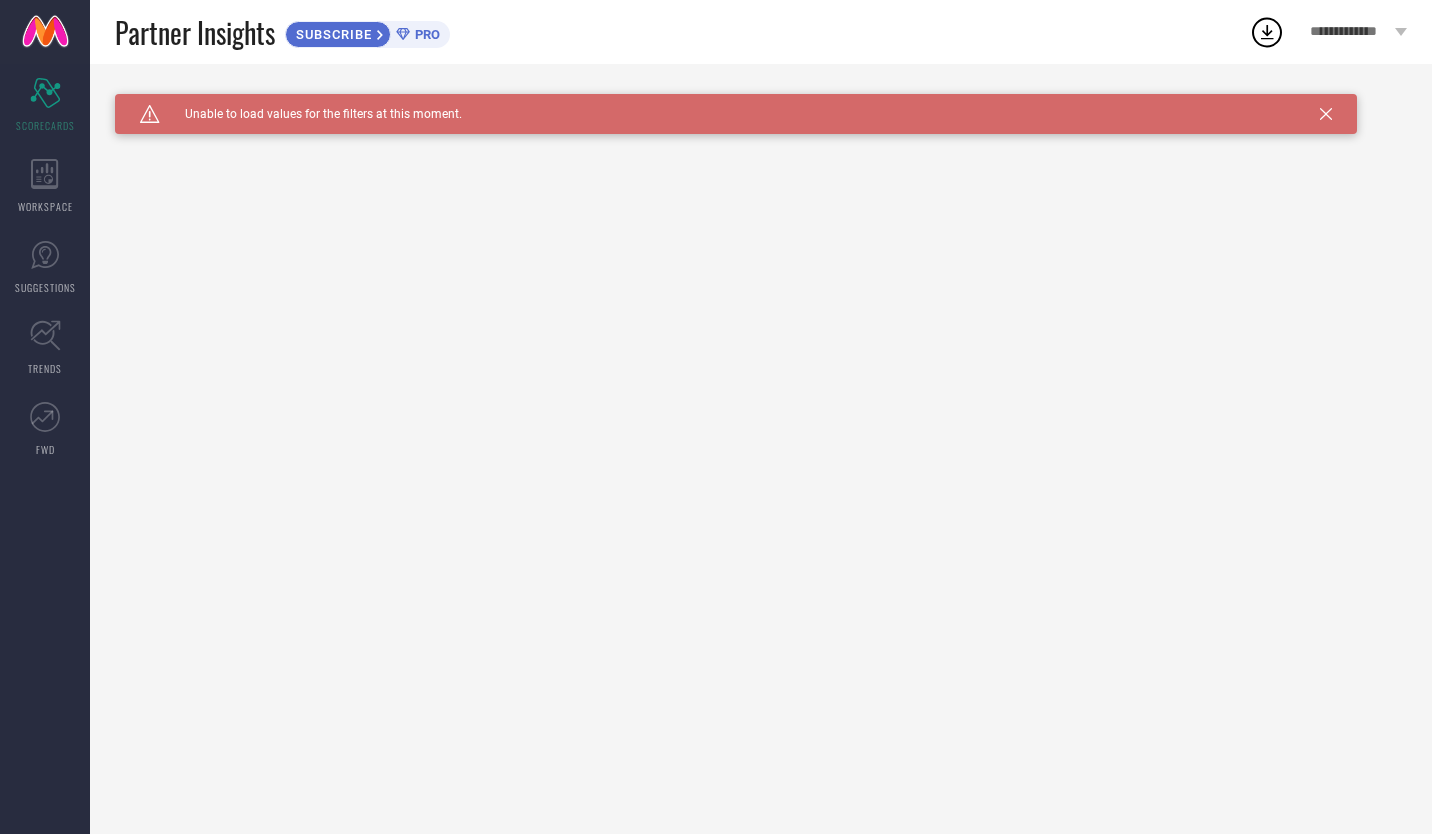 click on "Caution Created with Sketch. Unable to load values for the filters at this moment." at bounding box center (736, 114) 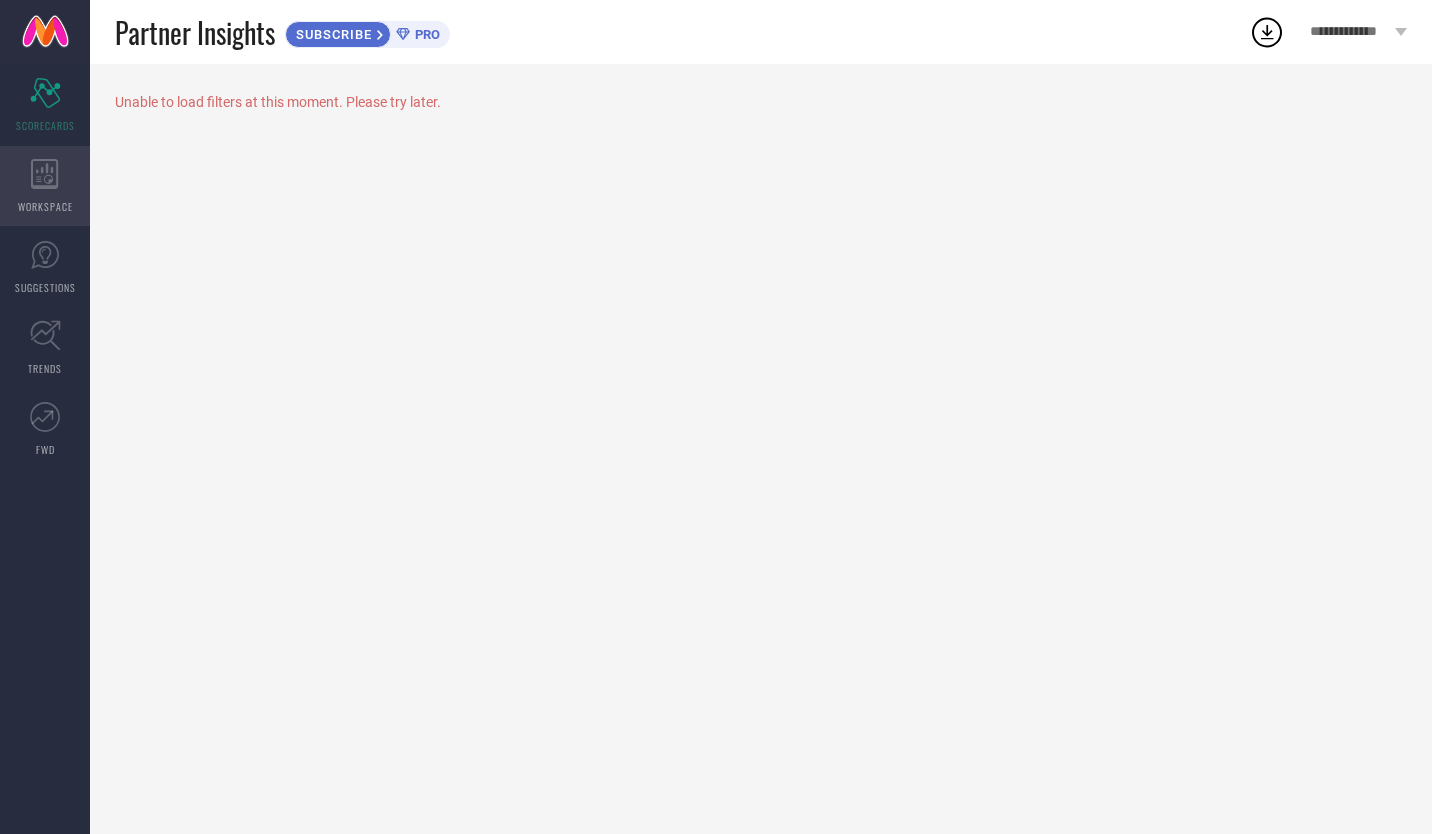 click 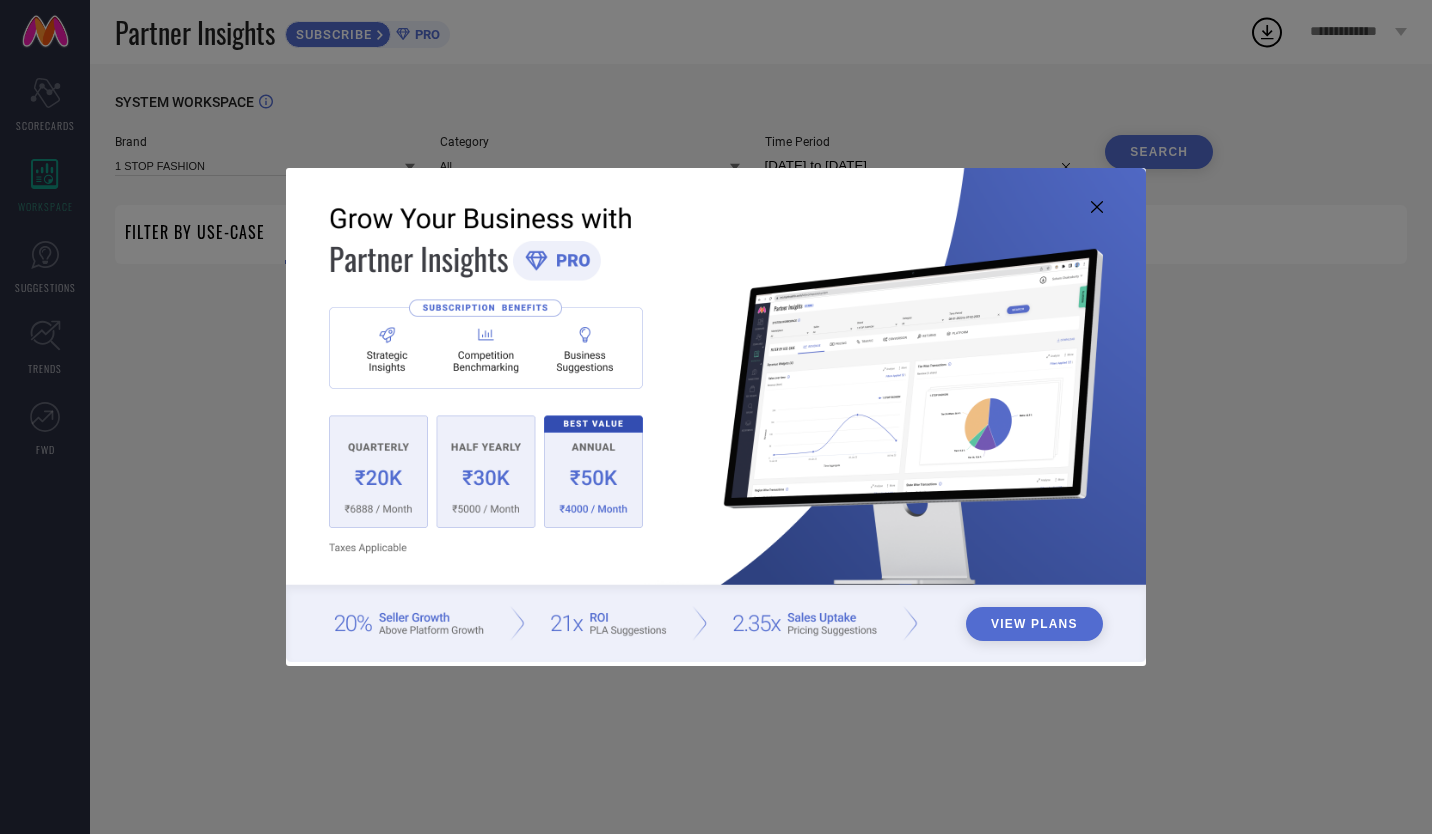 type on "1 STOP FASHION" 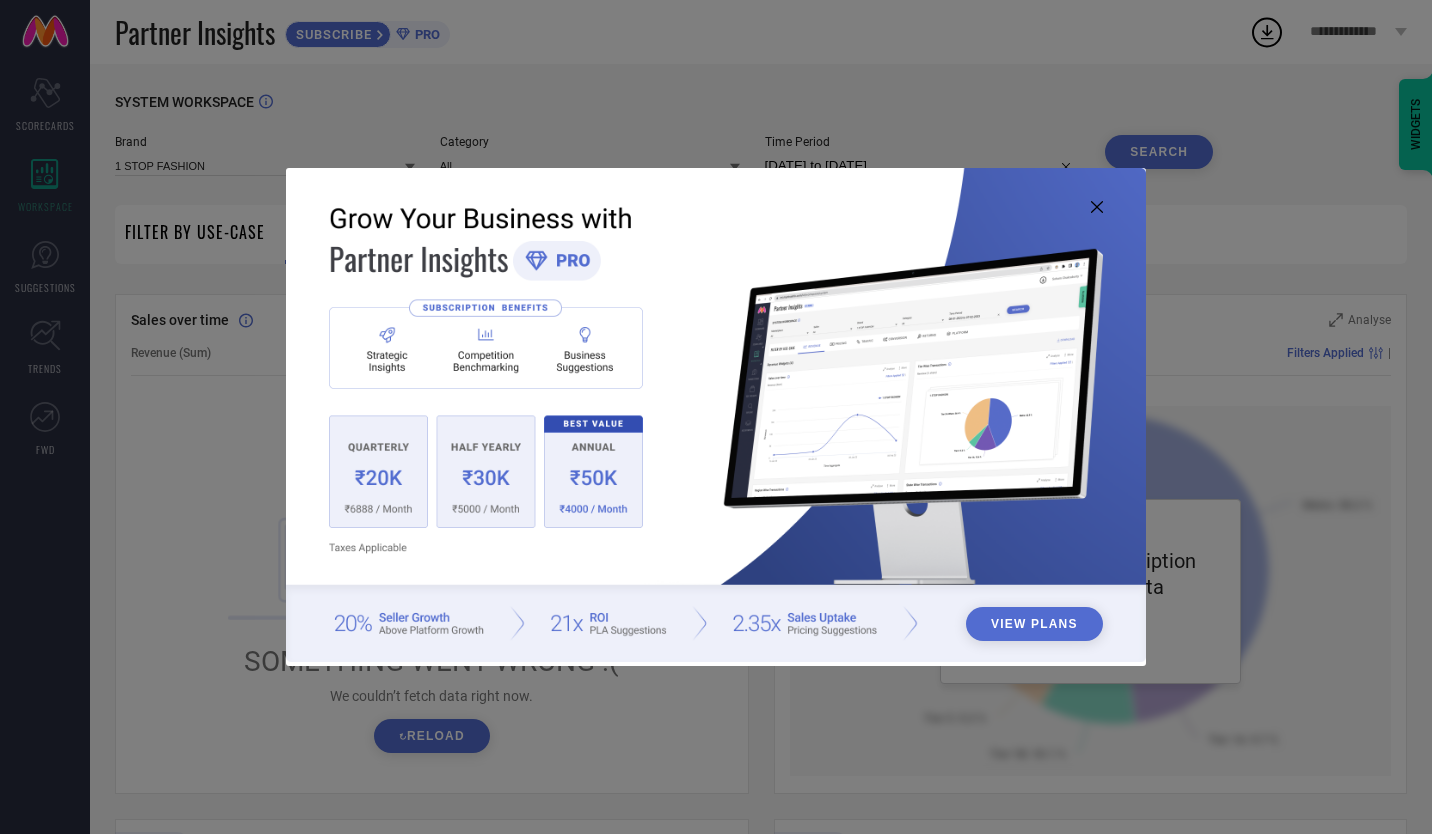 click 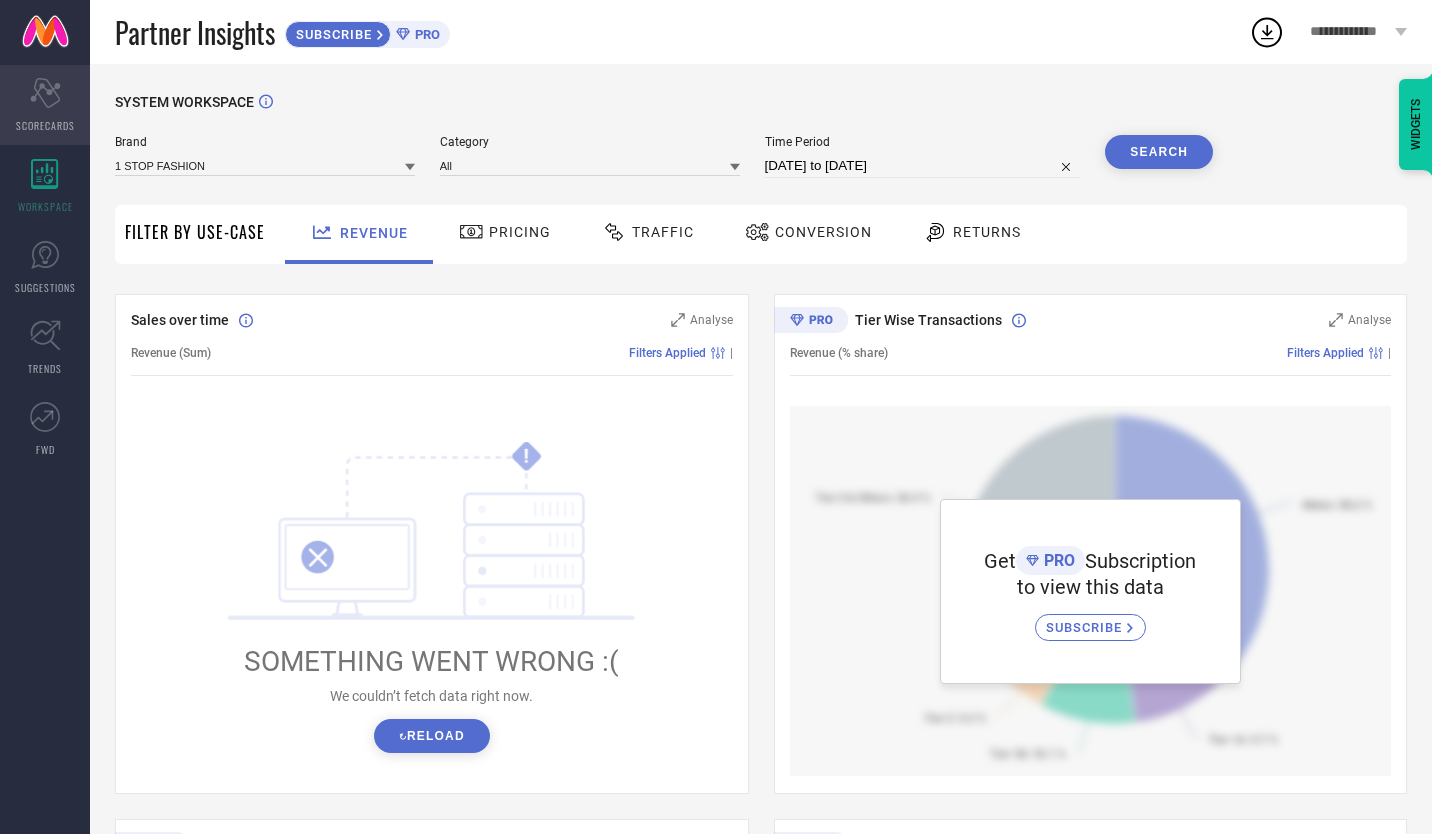 click on "SCORECARDS" at bounding box center (45, 125) 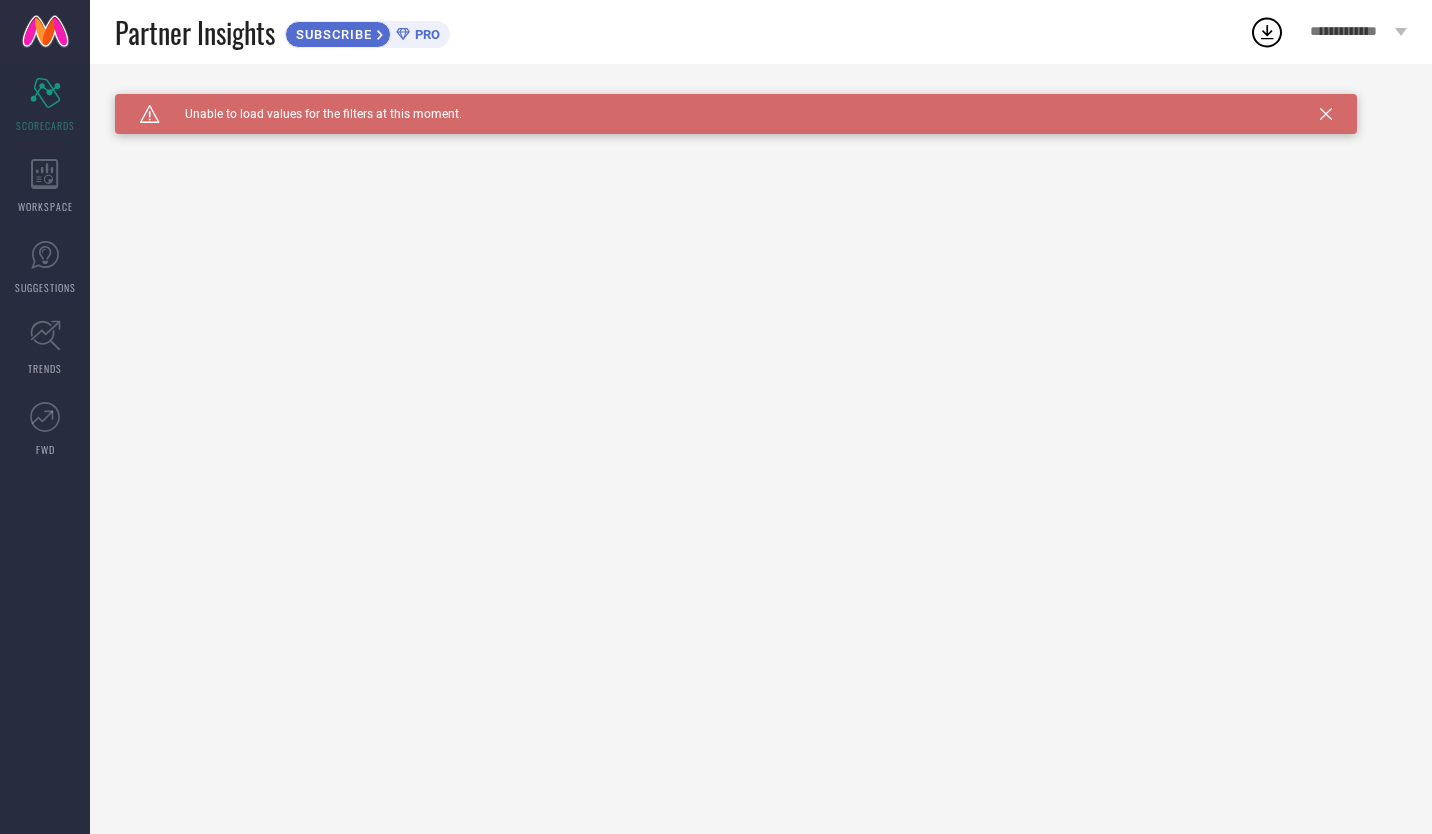 click on "**********" at bounding box center [1358, 32] 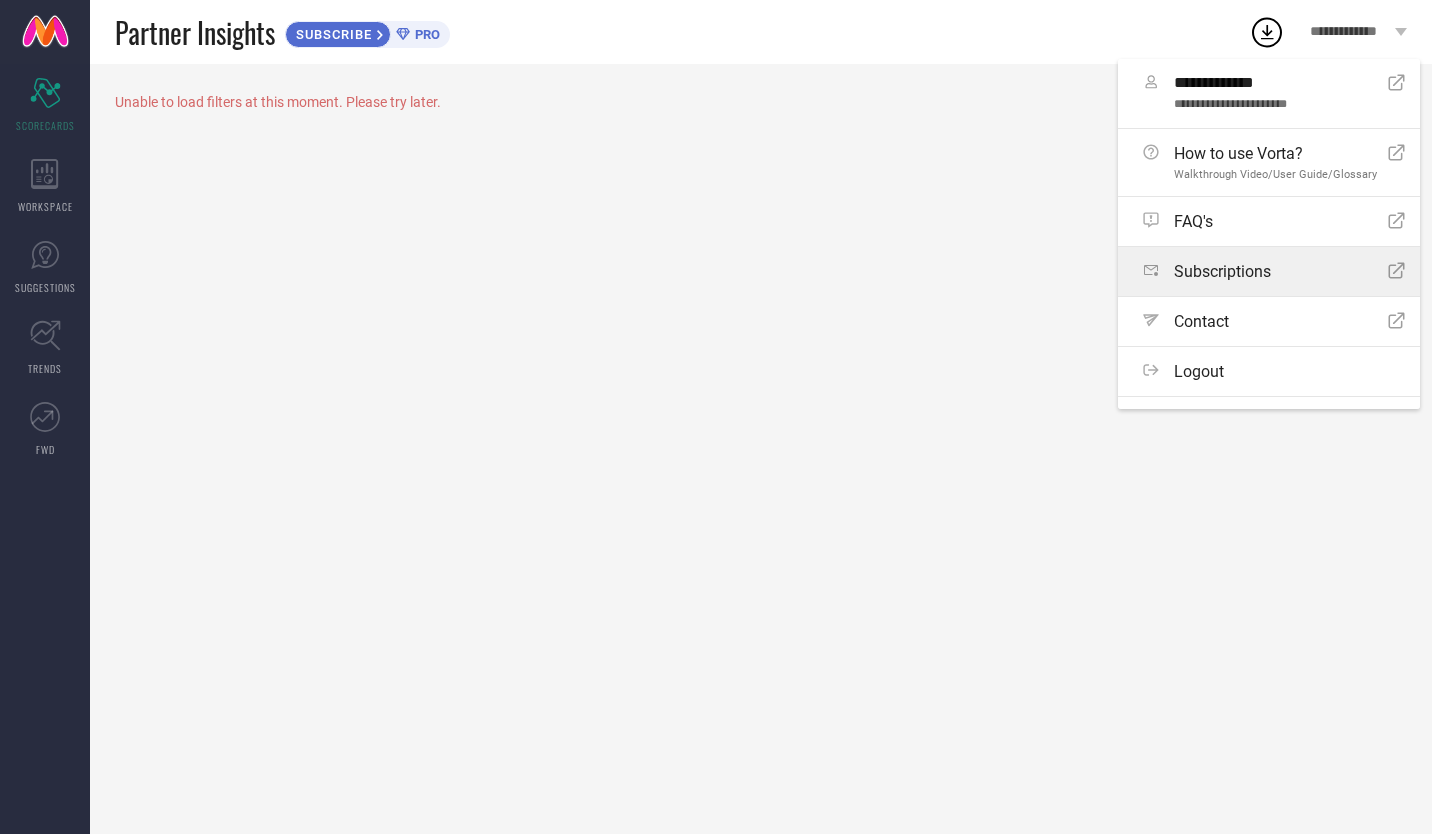 click on "Subscriptions" at bounding box center [1222, 271] 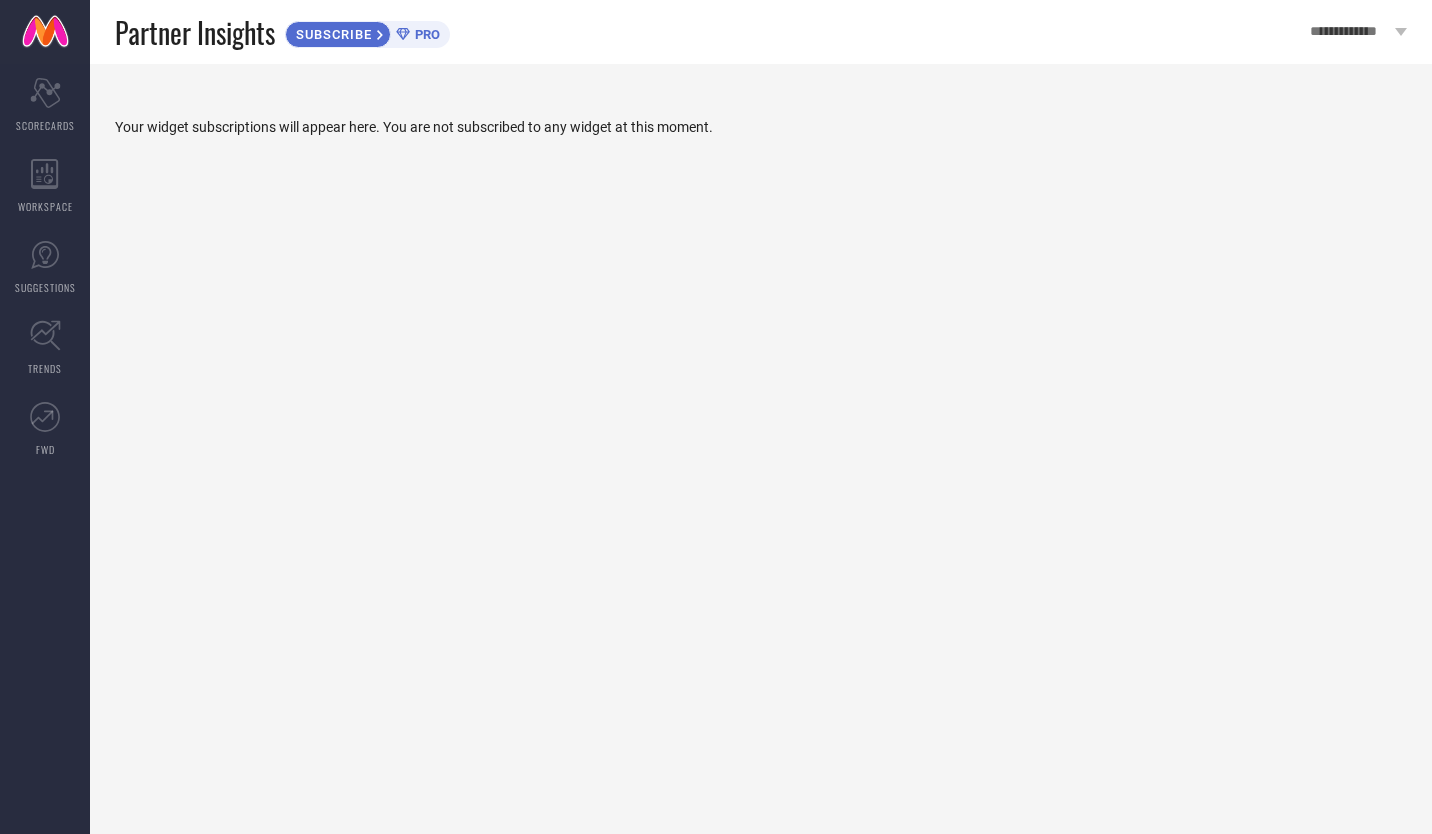 scroll, scrollTop: 0, scrollLeft: 0, axis: both 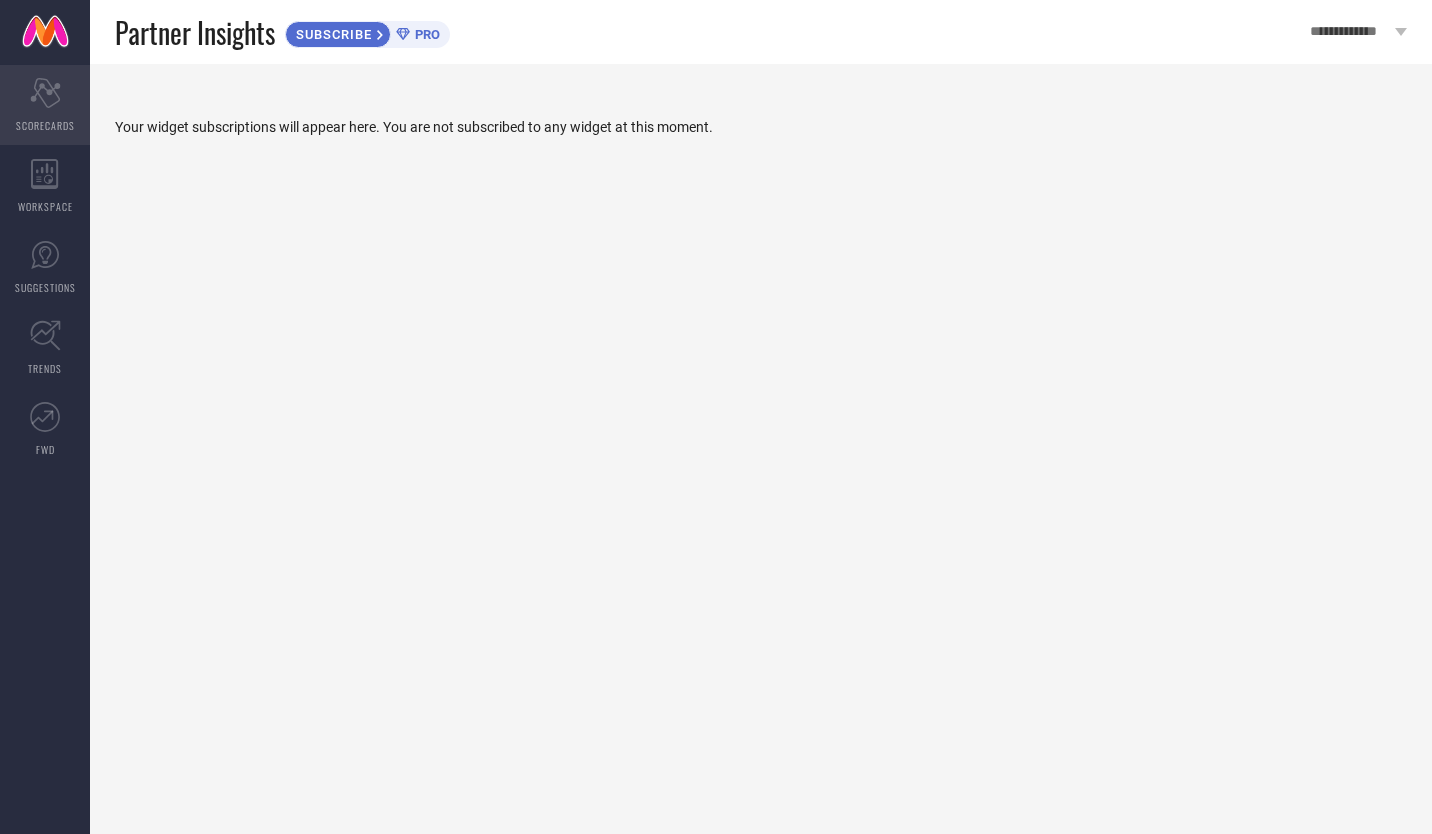 click on "Scorecard" 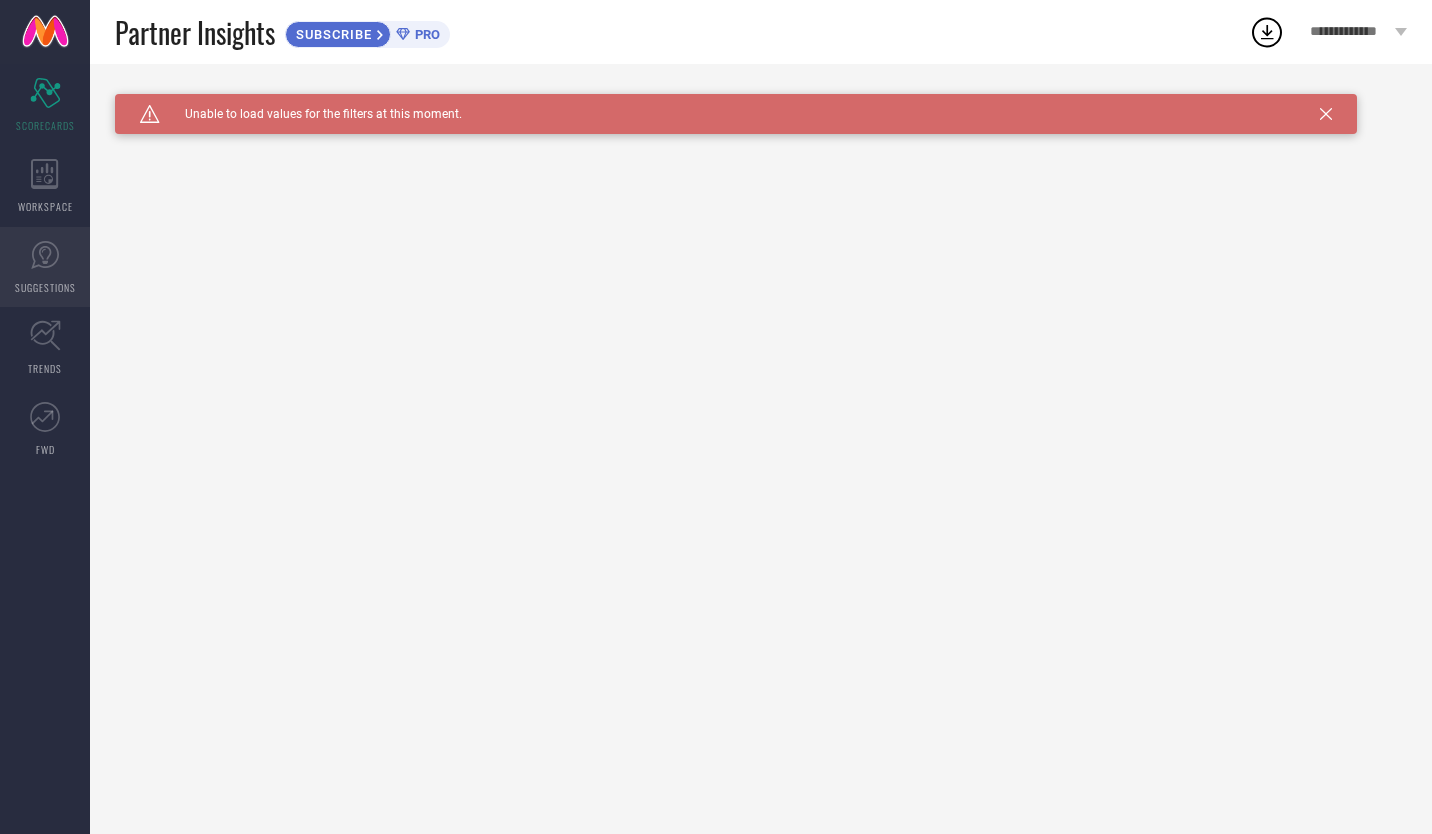 click 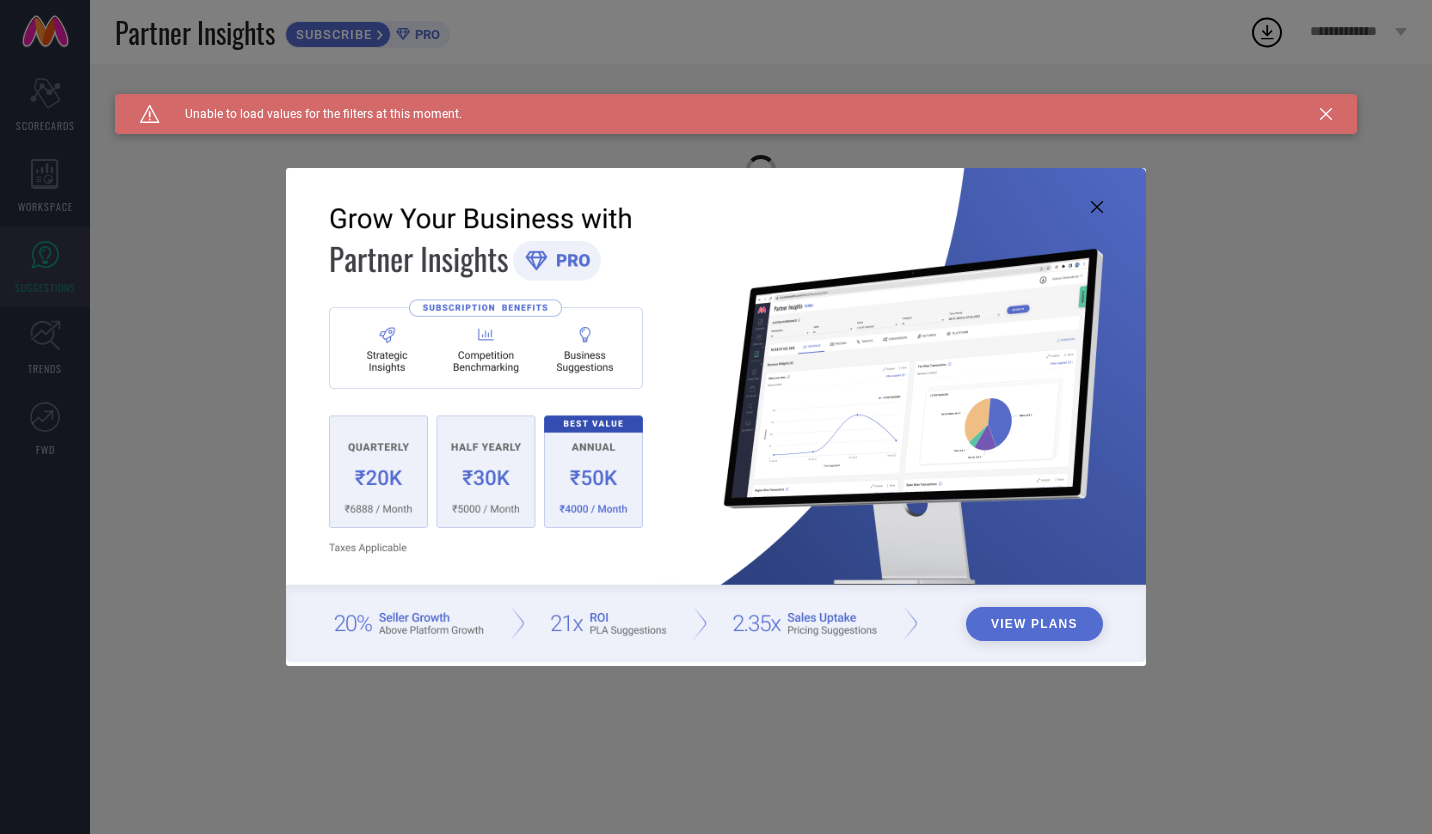 click on "View Plans" at bounding box center [716, 417] 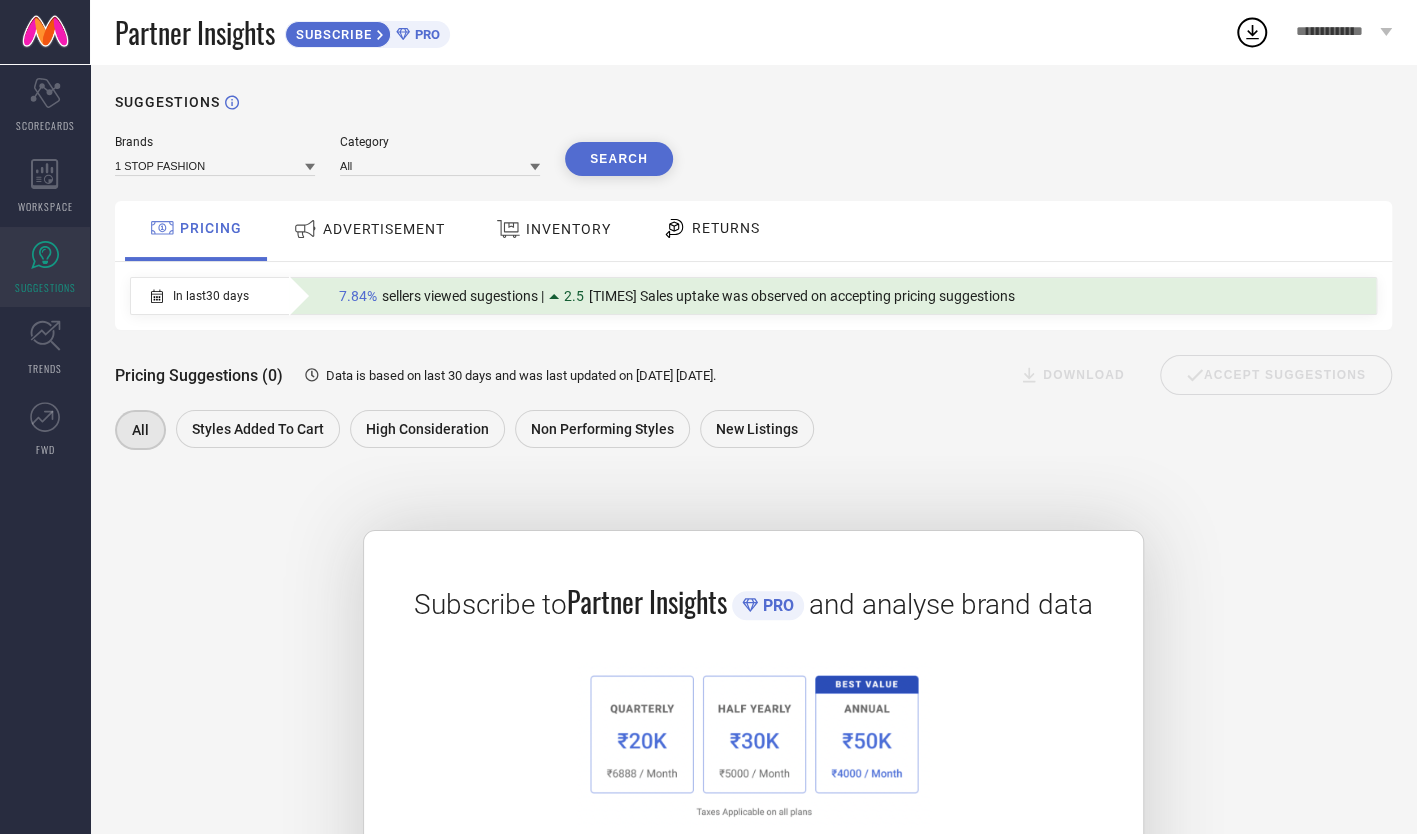 click on "ADVERTISEMENT" at bounding box center [384, 229] 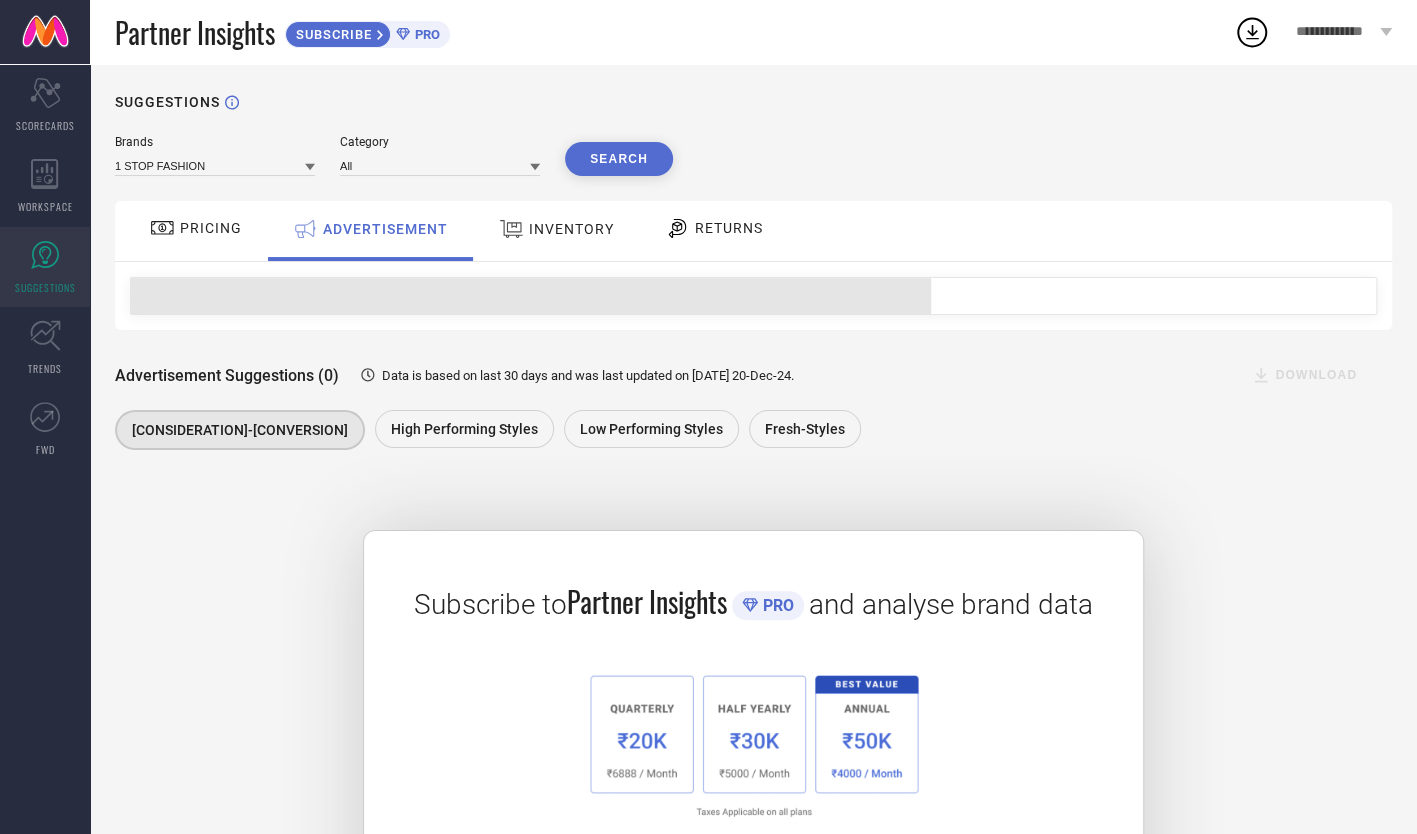 click on "INVENTORY" at bounding box center (556, 229) 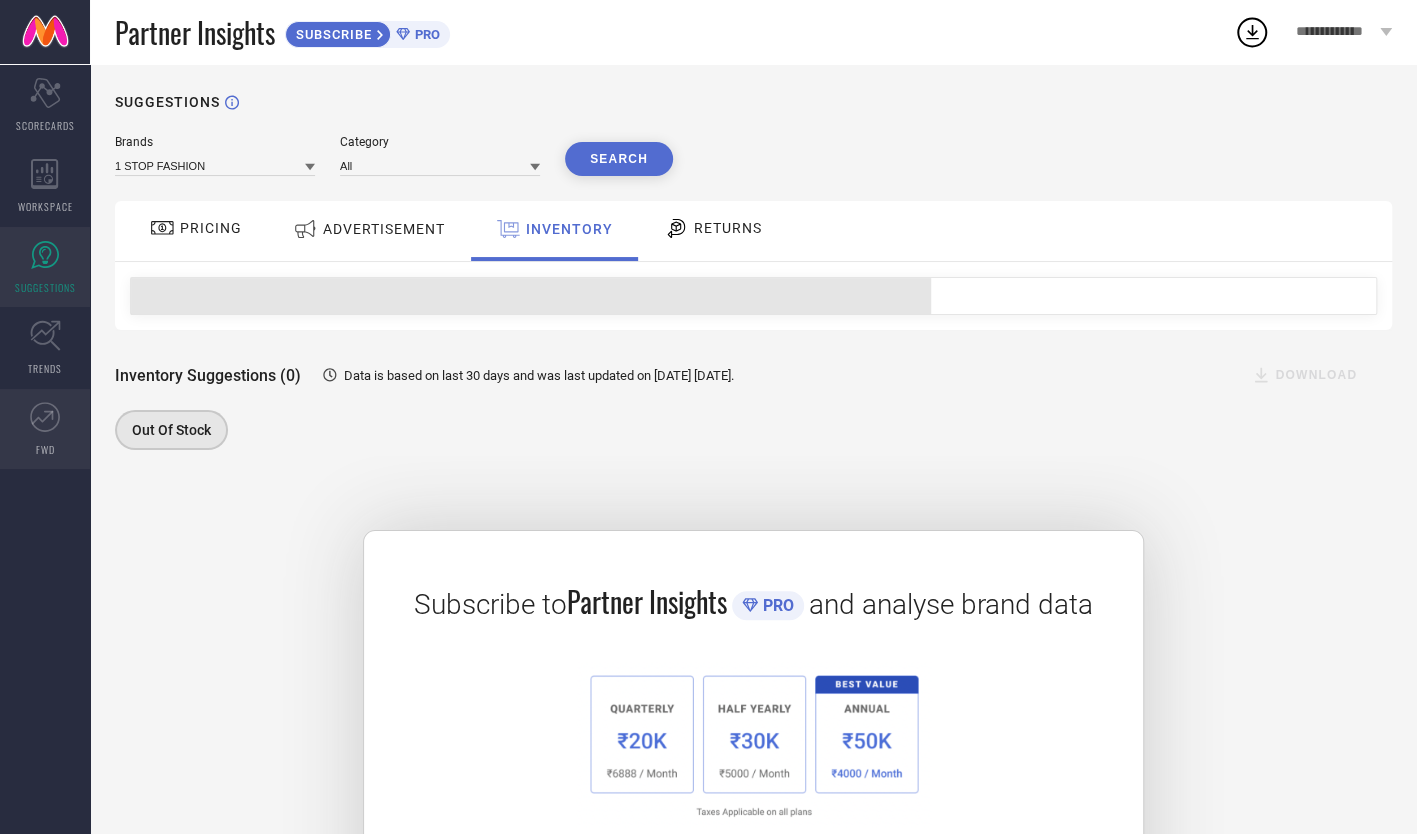 click 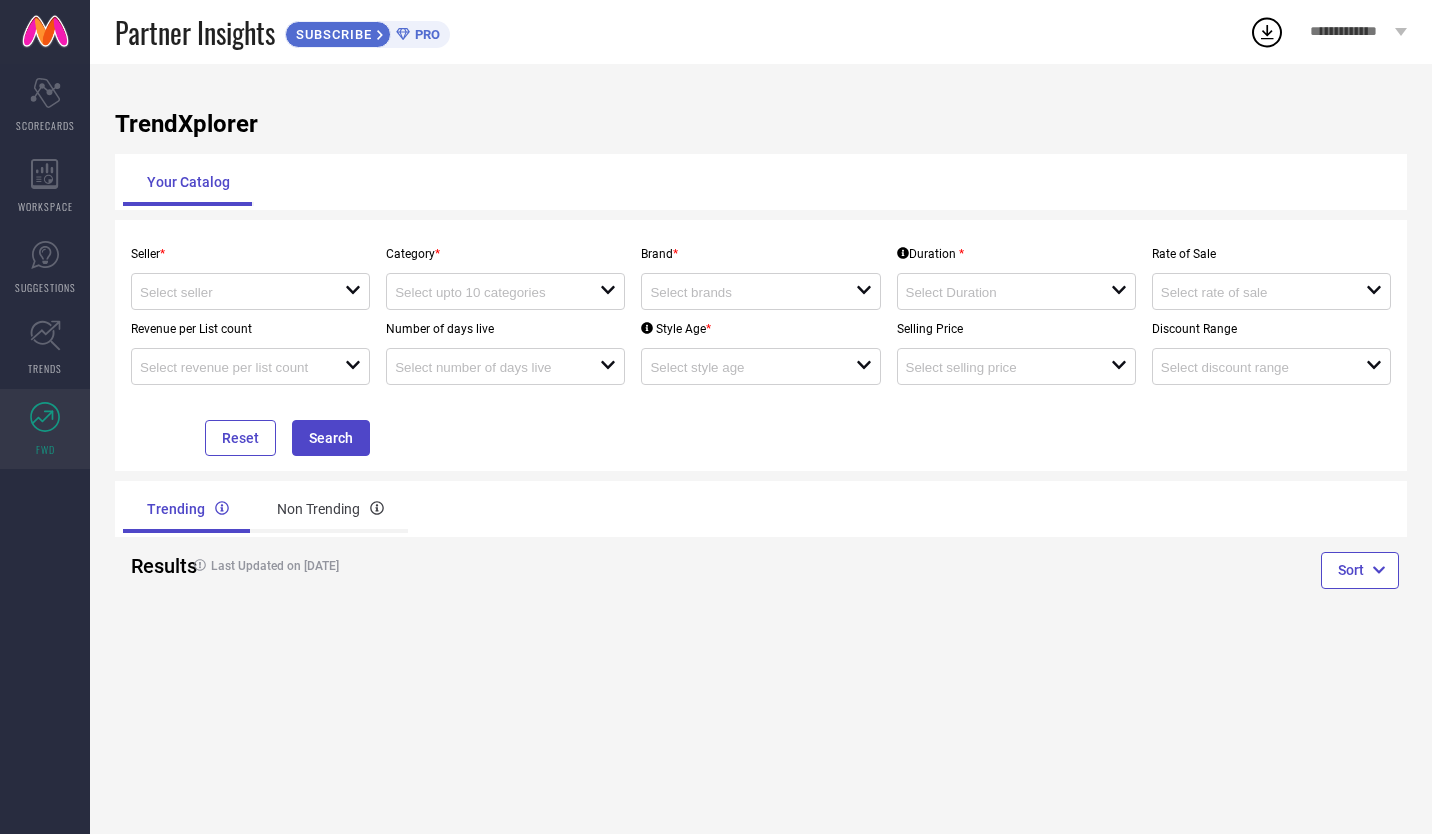 click on "**********" at bounding box center [1358, 32] 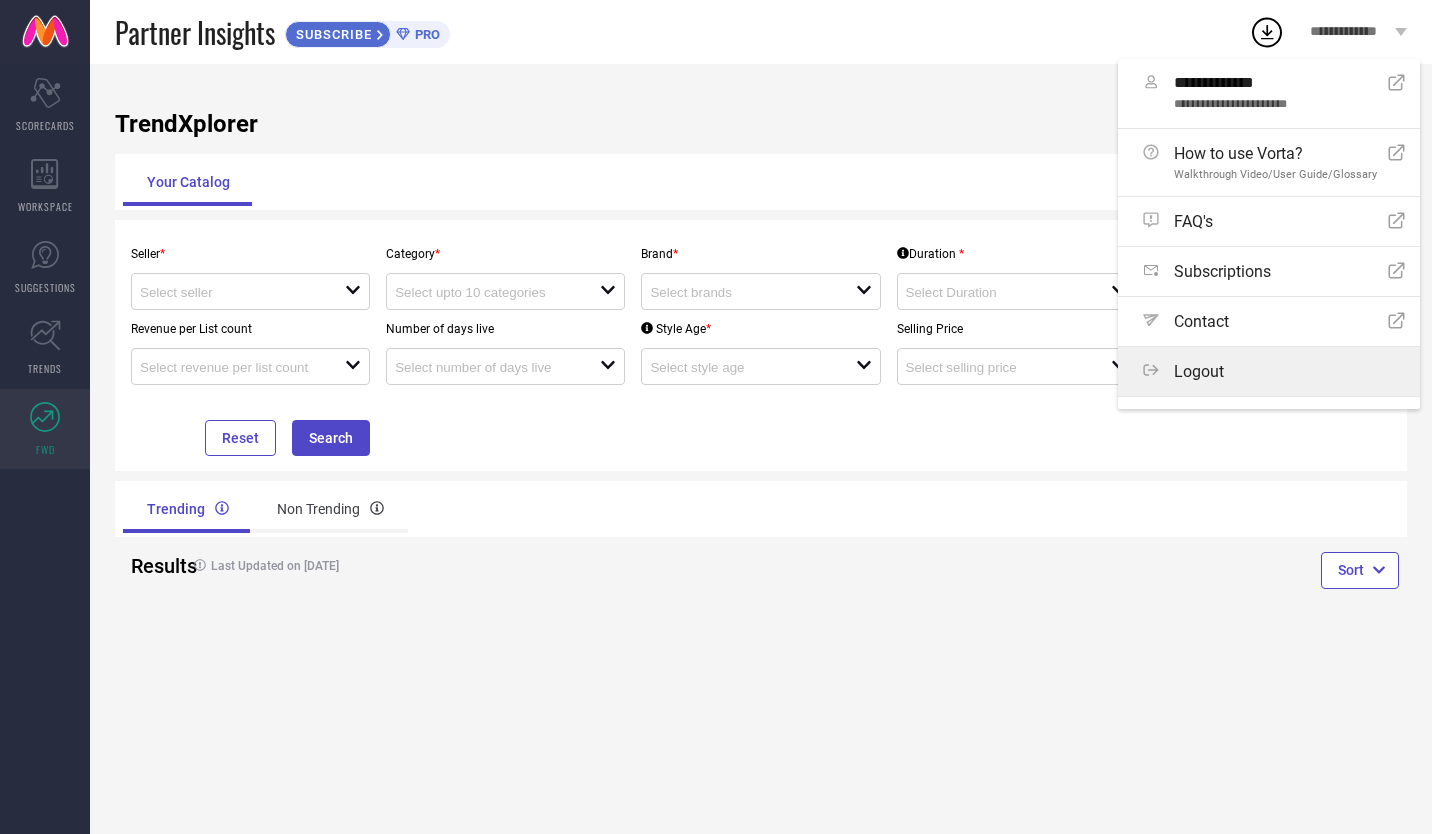 click on "Logout" at bounding box center (1274, 371) 